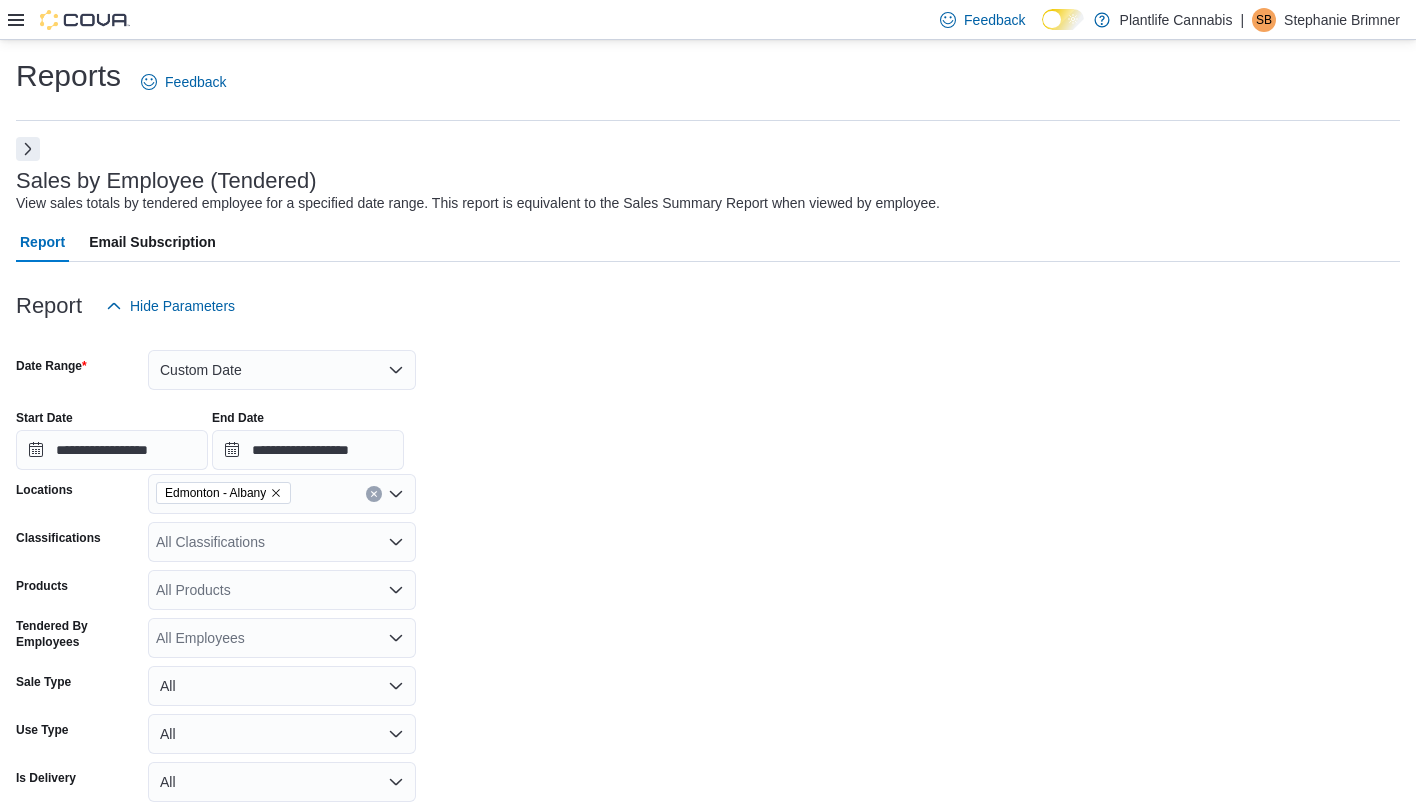 click on "Run Report" at bounding box center [360, 838] 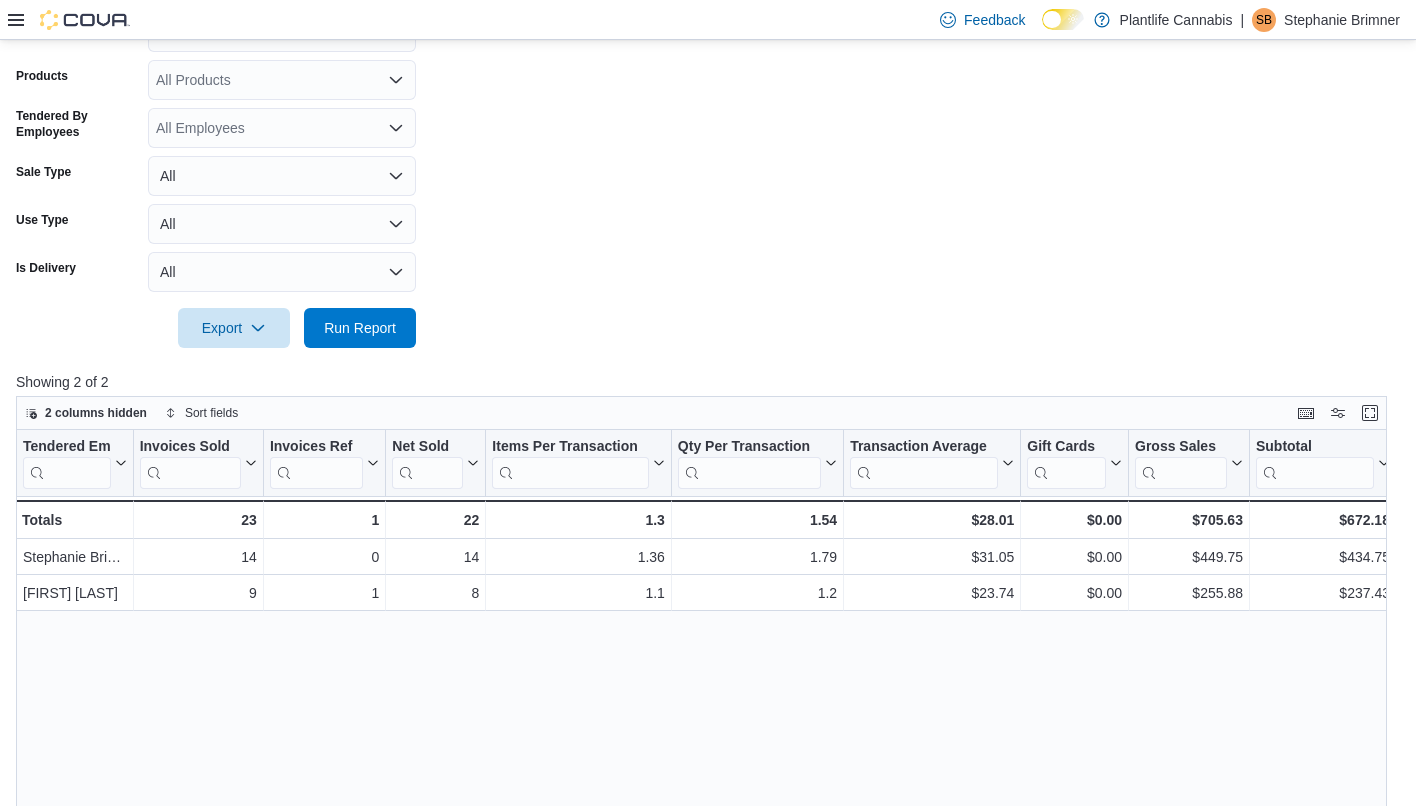 scroll, scrollTop: 181, scrollLeft: 0, axis: vertical 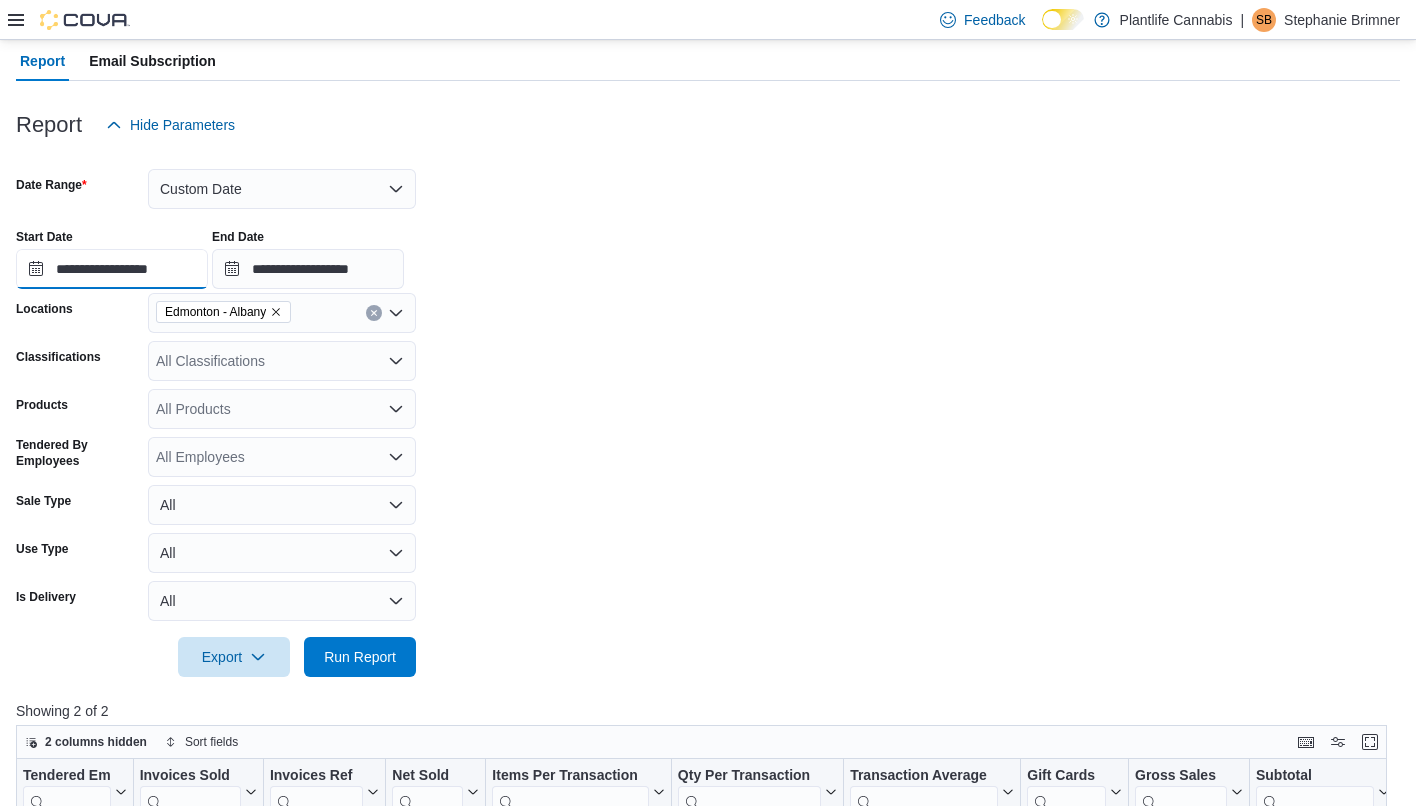 click on "**********" at bounding box center [112, 269] 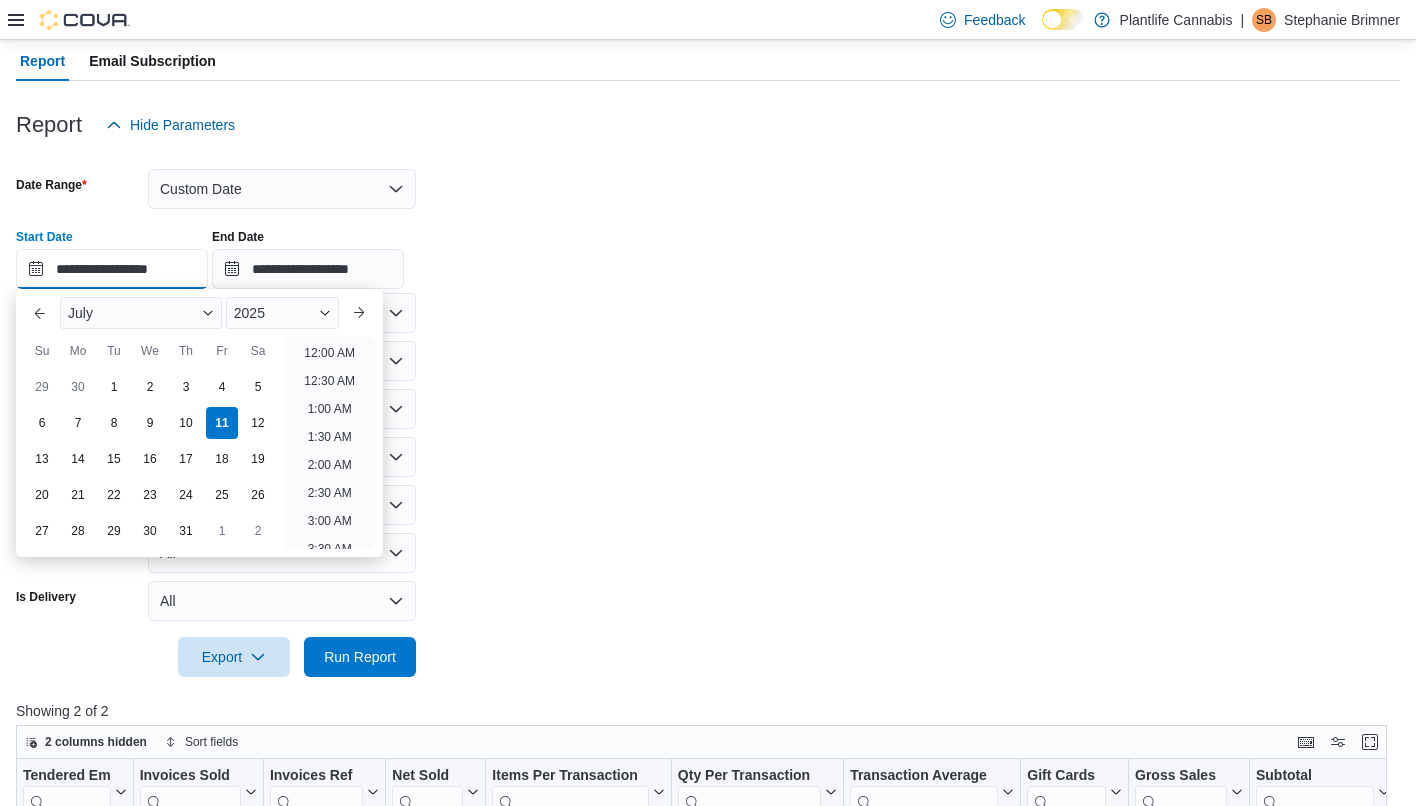 scroll, scrollTop: 566, scrollLeft: 0, axis: vertical 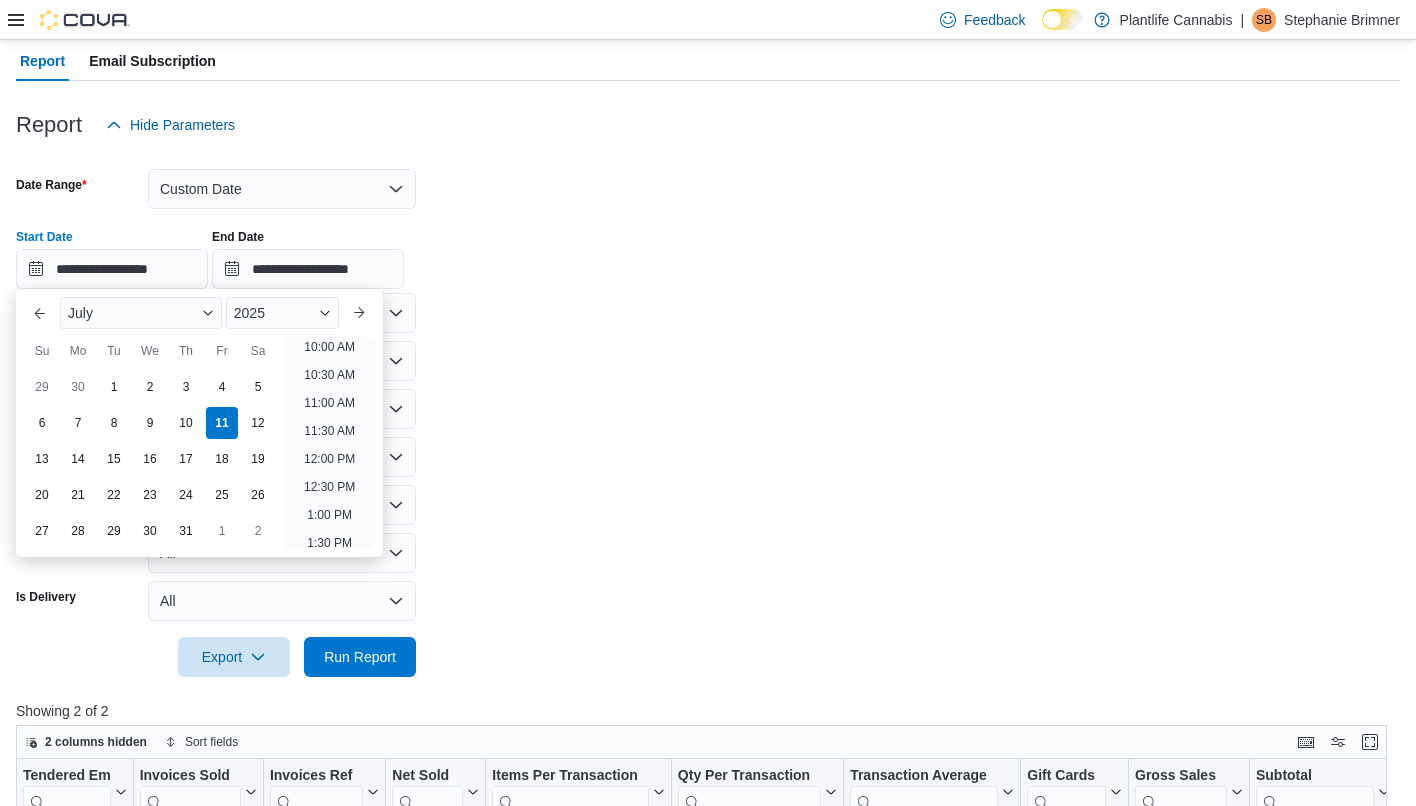 click on "12:00 AM 12:30 AM 1:00 AM 1:30 AM 2:00 AM 2:30 AM 3:00 AM 3:30 AM 4:00 AM 4:30 AM 5:00 AM 5:30 AM 6:00 AM 6:30 AM 7:00 AM 7:30 AM 8:00 AM 8:30 AM 9:00 AM 9:30 AM 10:00 AM 10:30 AM 11:00 AM 11:30 AM 12:00 PM 12:30 PM 1:00 PM 1:30 PM 2:00 PM 2:30 PM 3:00 PM 3:30 PM 4:00 PM 4:30 PM 5:00 PM 5:30 PM 6:00 PM 6:30 PM 7:00 PM 7:30 PM 8:00 PM 8:30 PM 9:00 PM 9:30 PM 10:00 PM 10:30 PM 11:00 PM 11:30 PM" at bounding box center [329, 443] 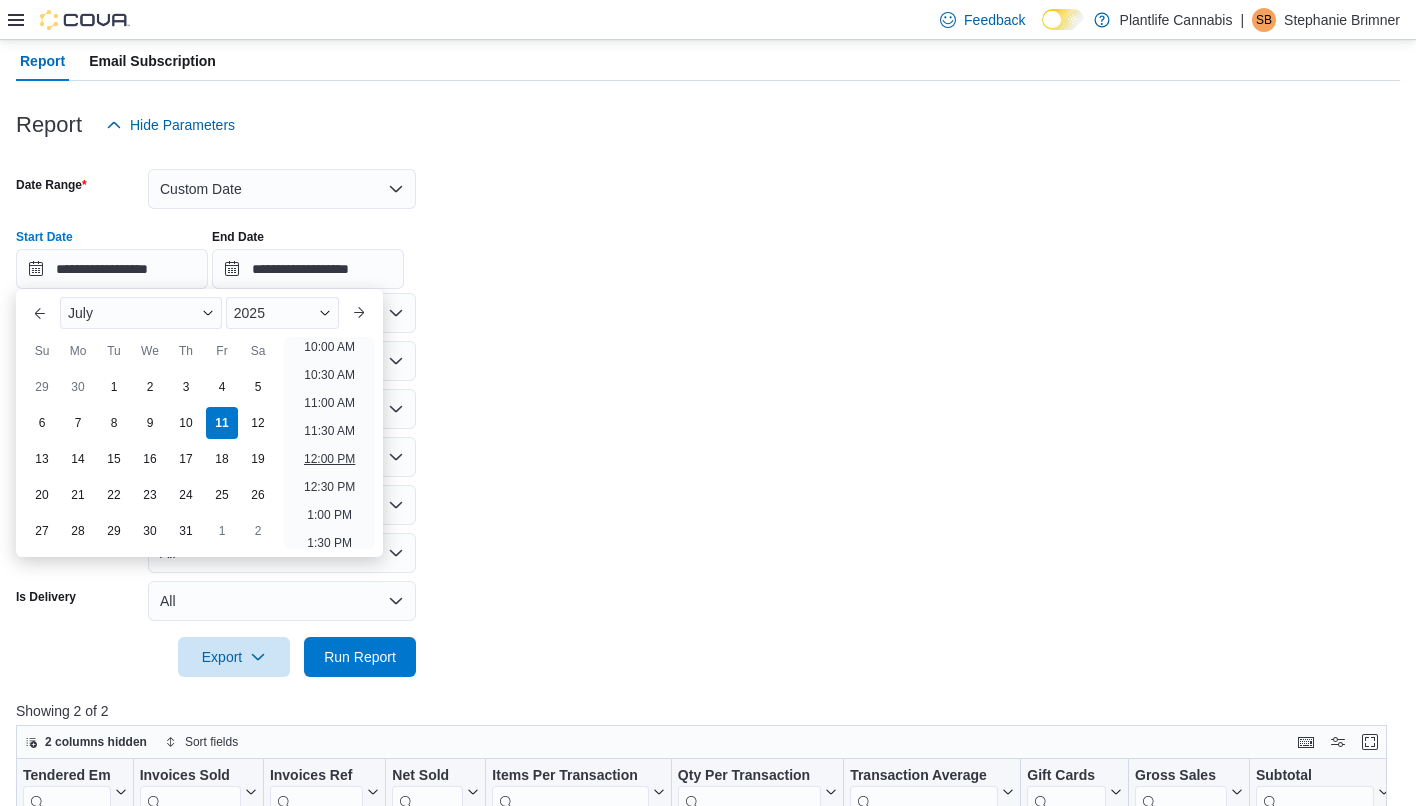 click on "12:00 PM" at bounding box center [329, 459] 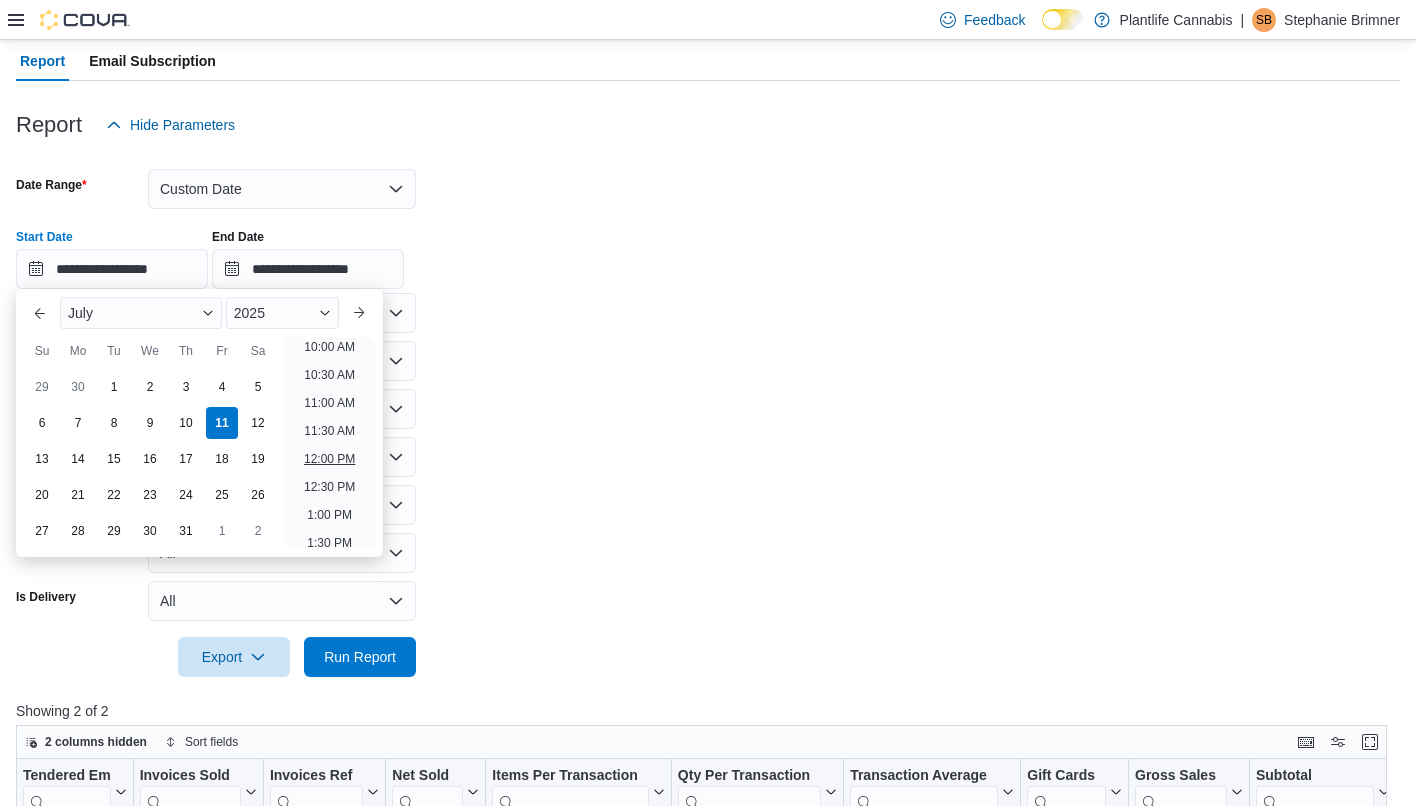 type on "**********" 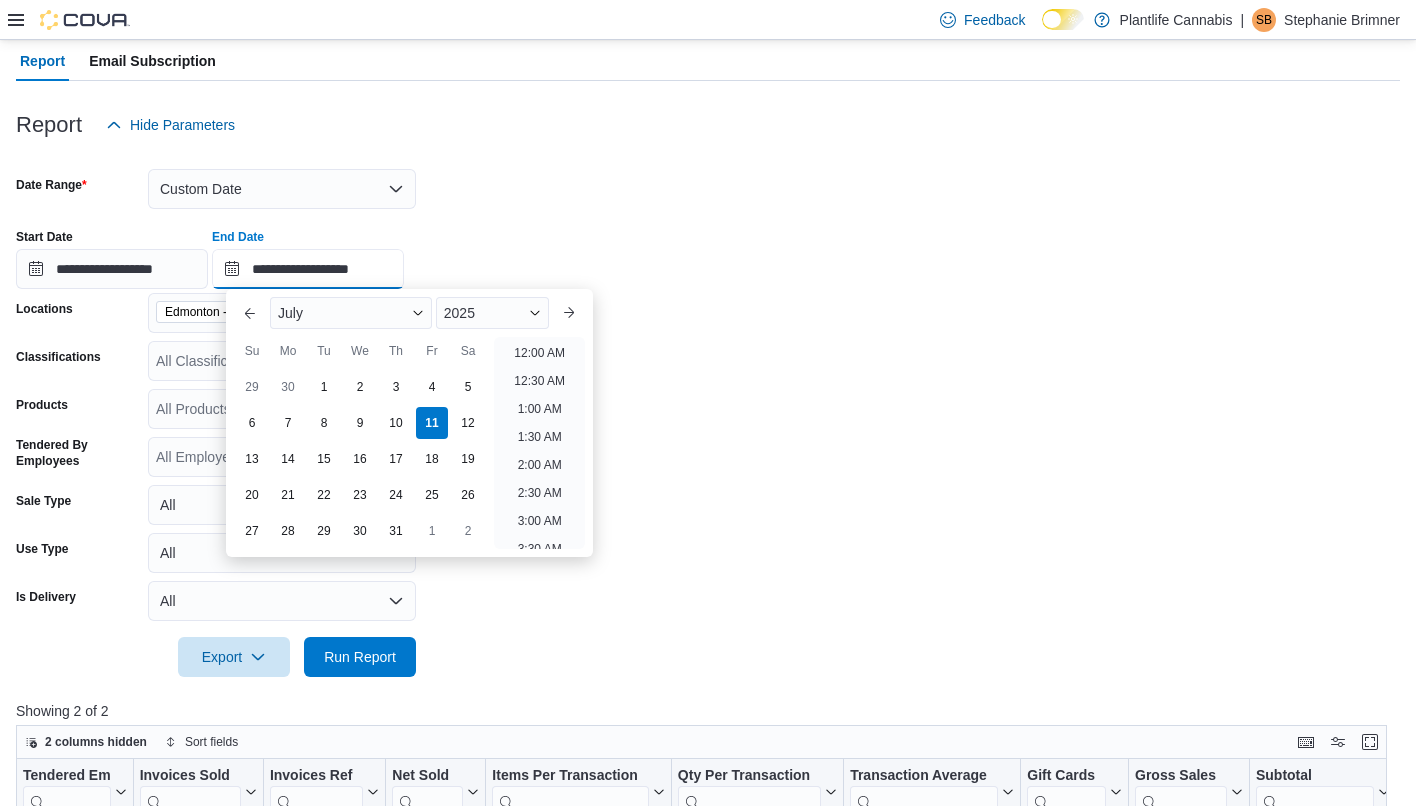 click on "**********" at bounding box center (308, 269) 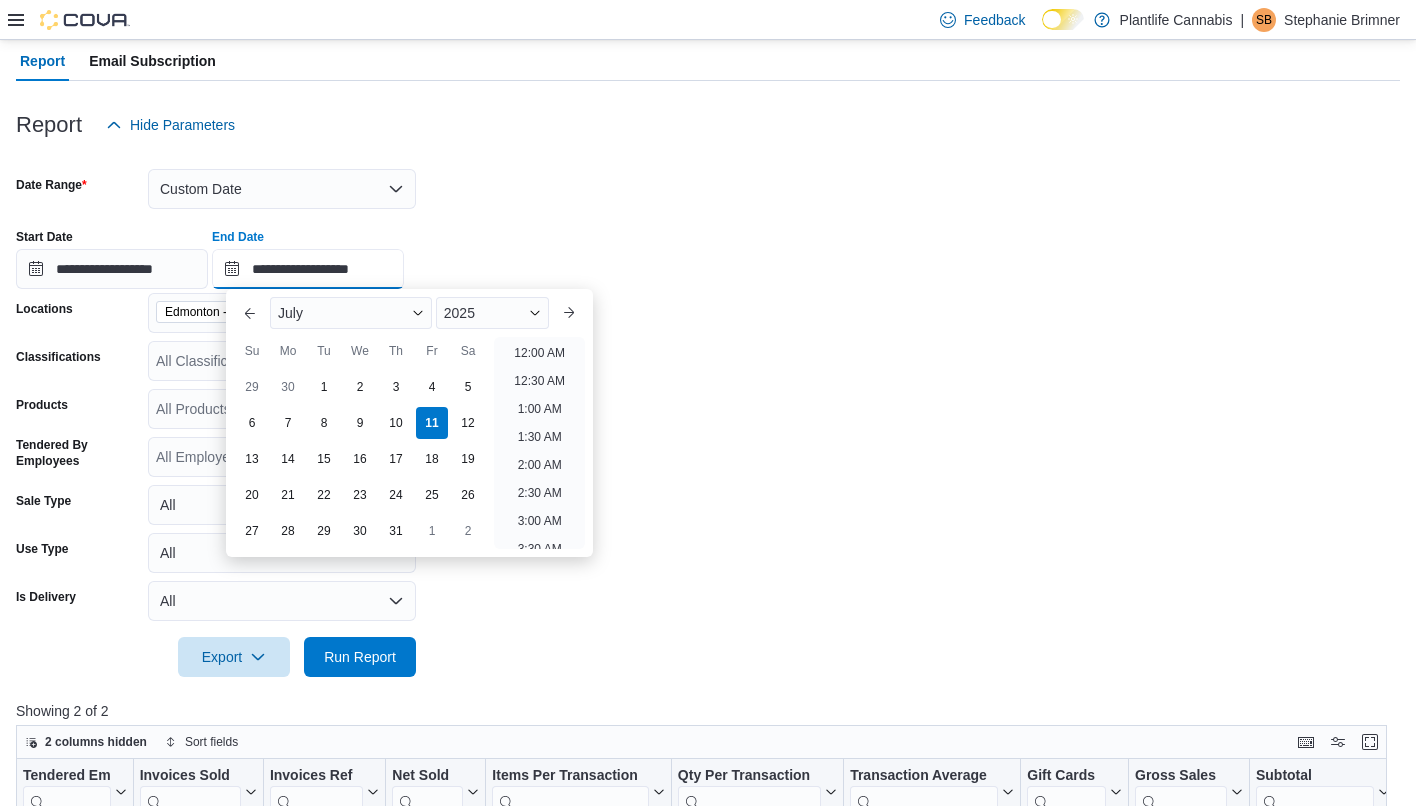 scroll, scrollTop: 734, scrollLeft: 0, axis: vertical 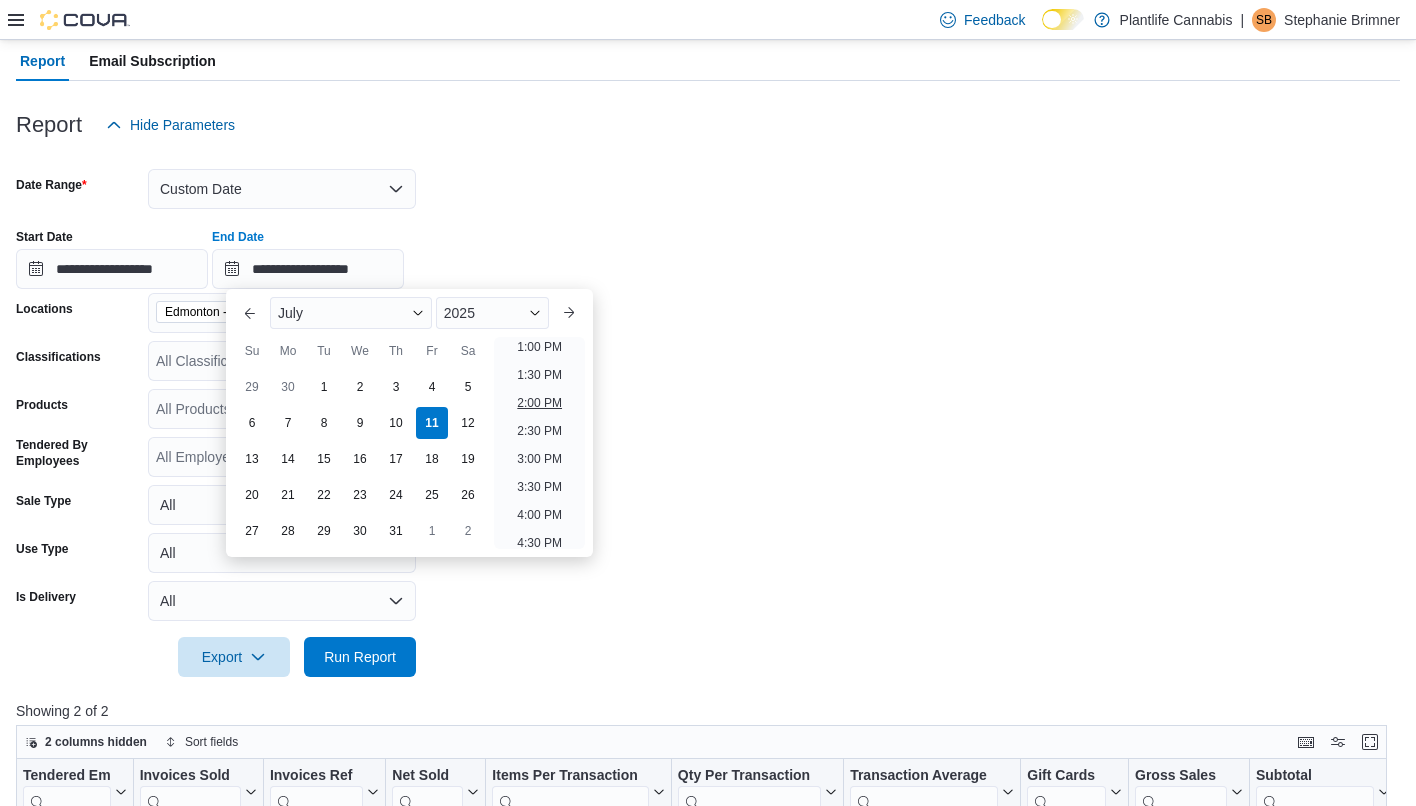 click on "2:00 PM" at bounding box center (539, 403) 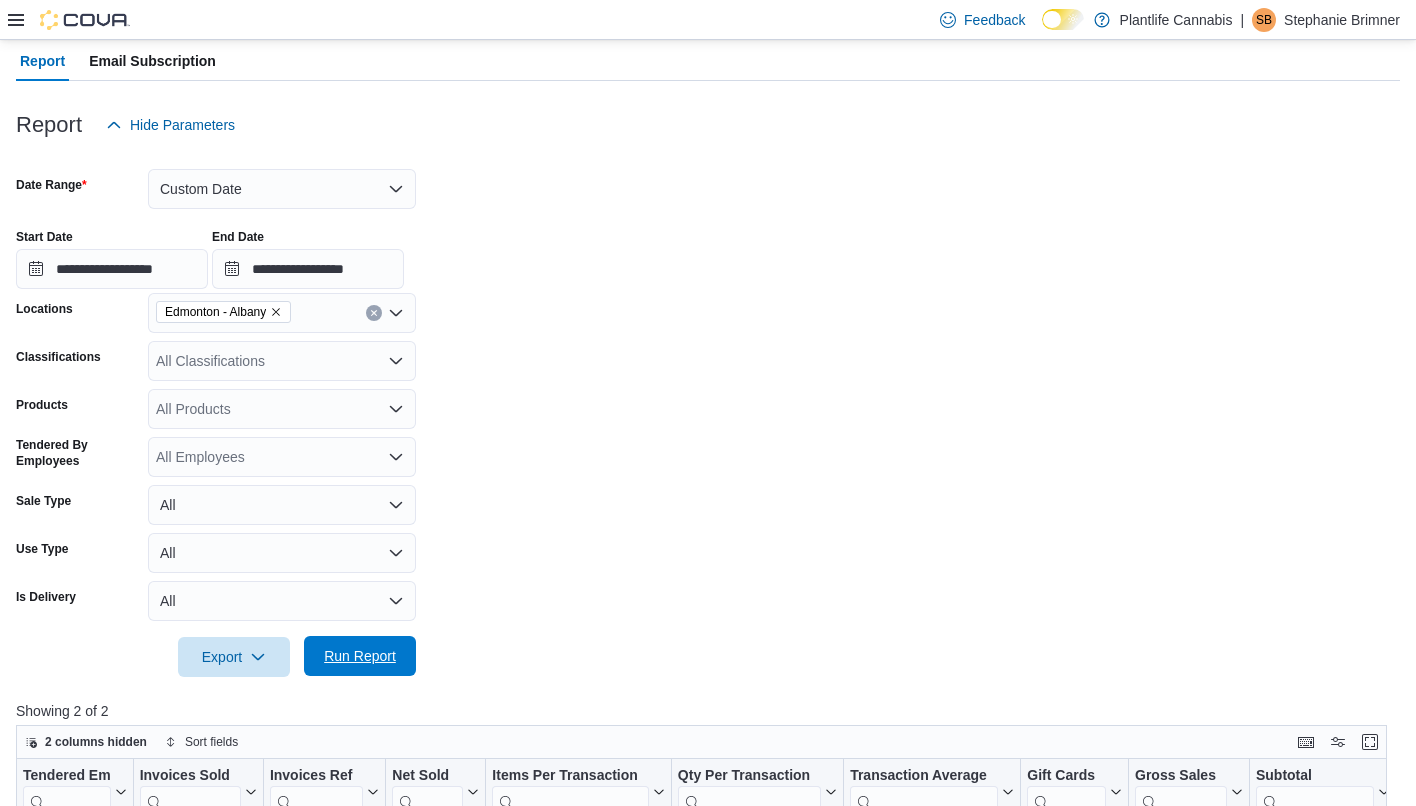 click on "Run Report" at bounding box center [360, 656] 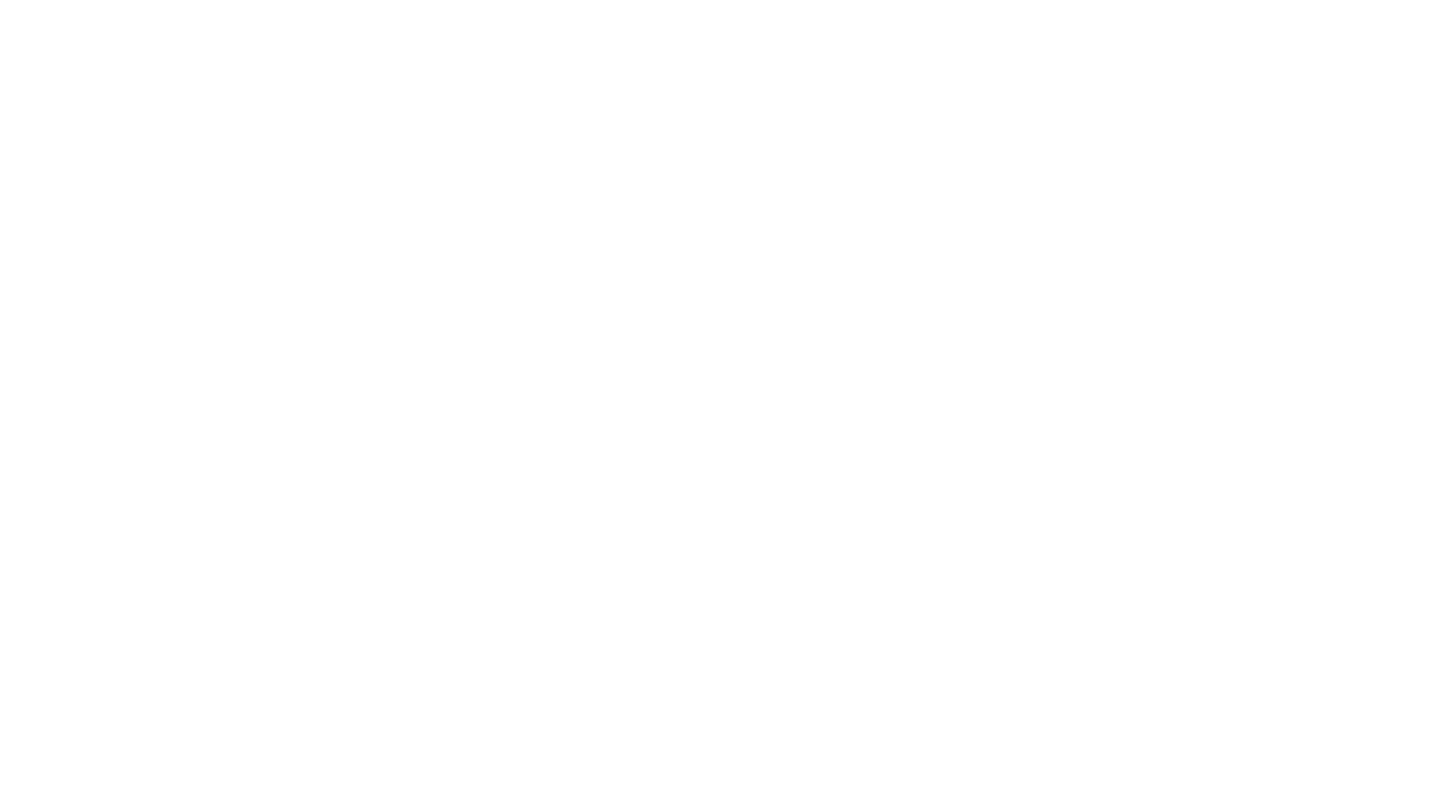 scroll, scrollTop: 0, scrollLeft: 0, axis: both 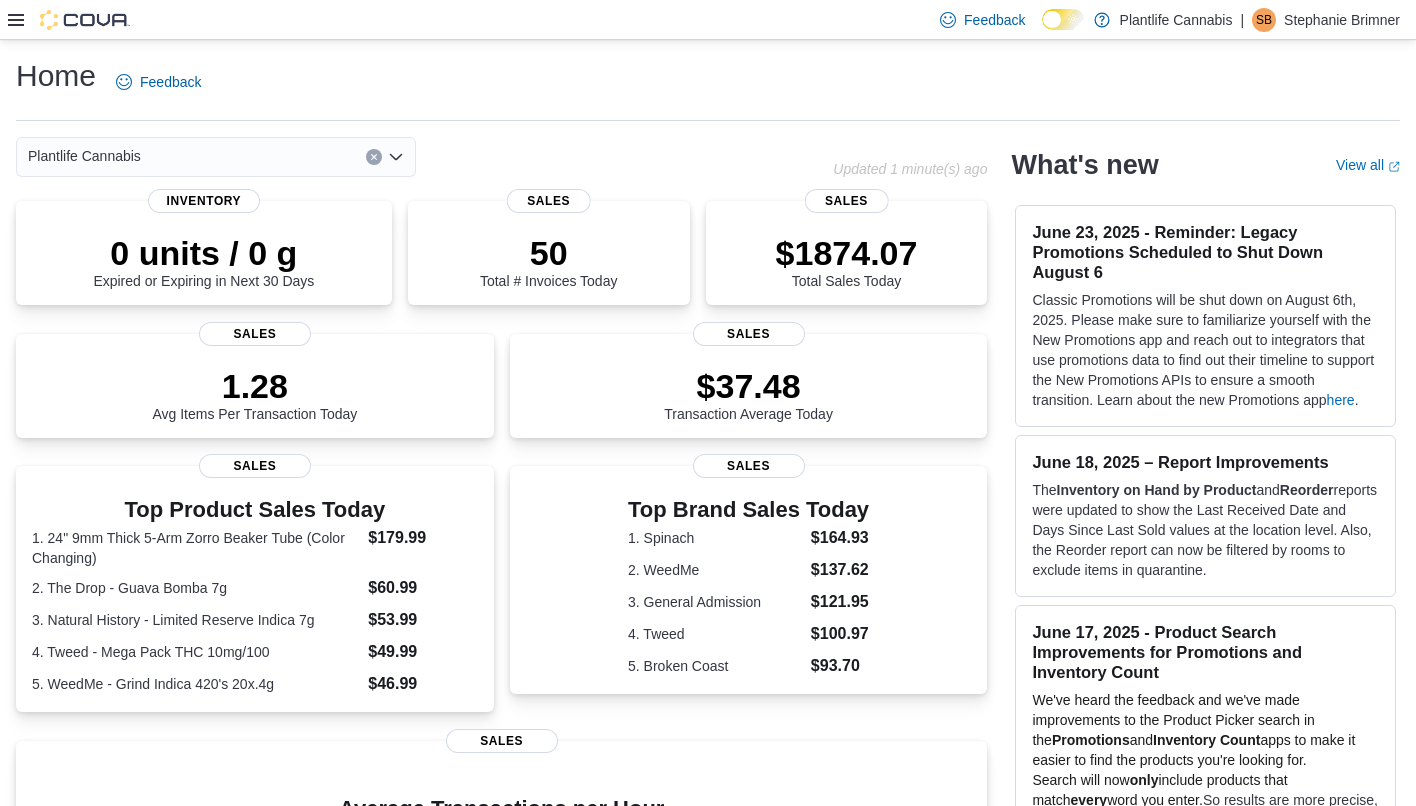 click 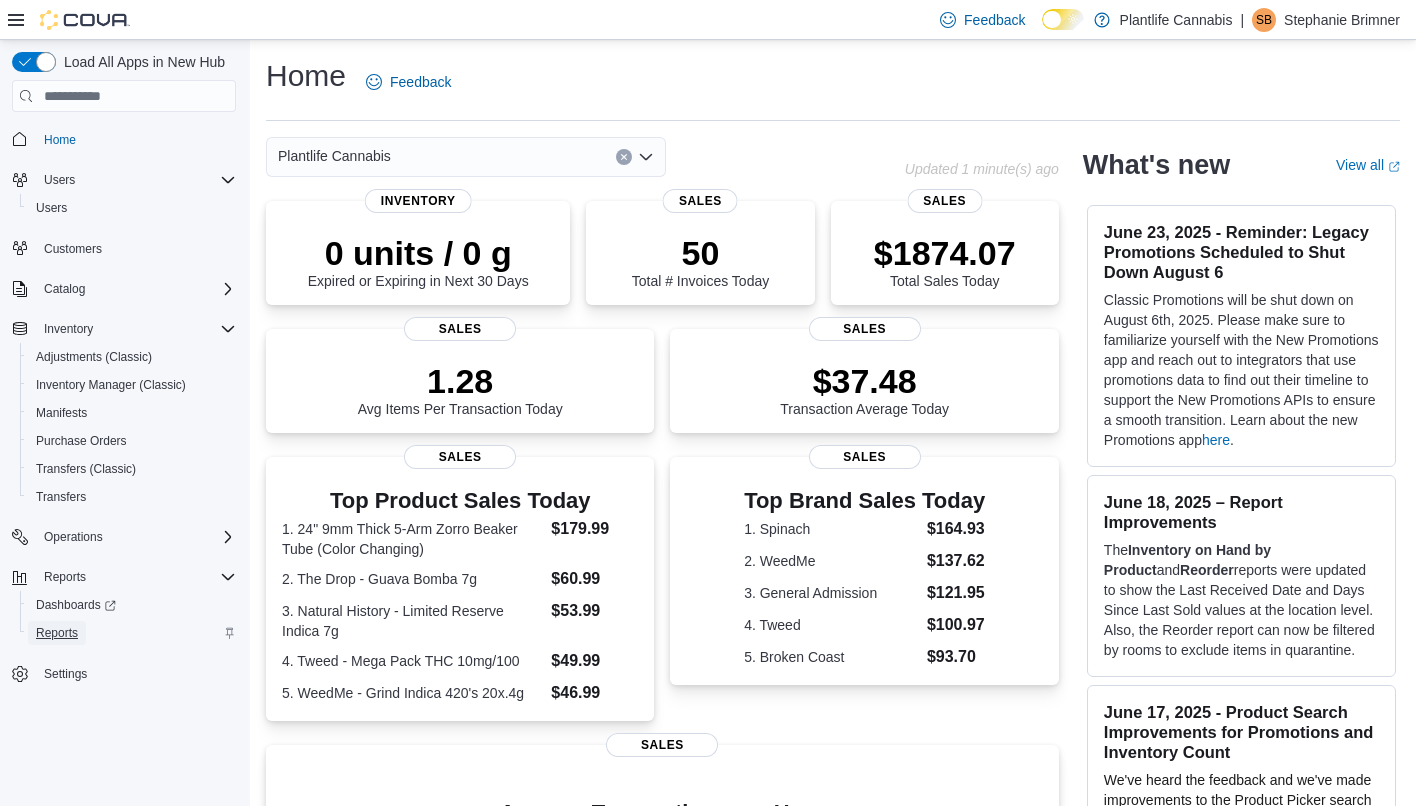 click on "Reports" at bounding box center [57, 633] 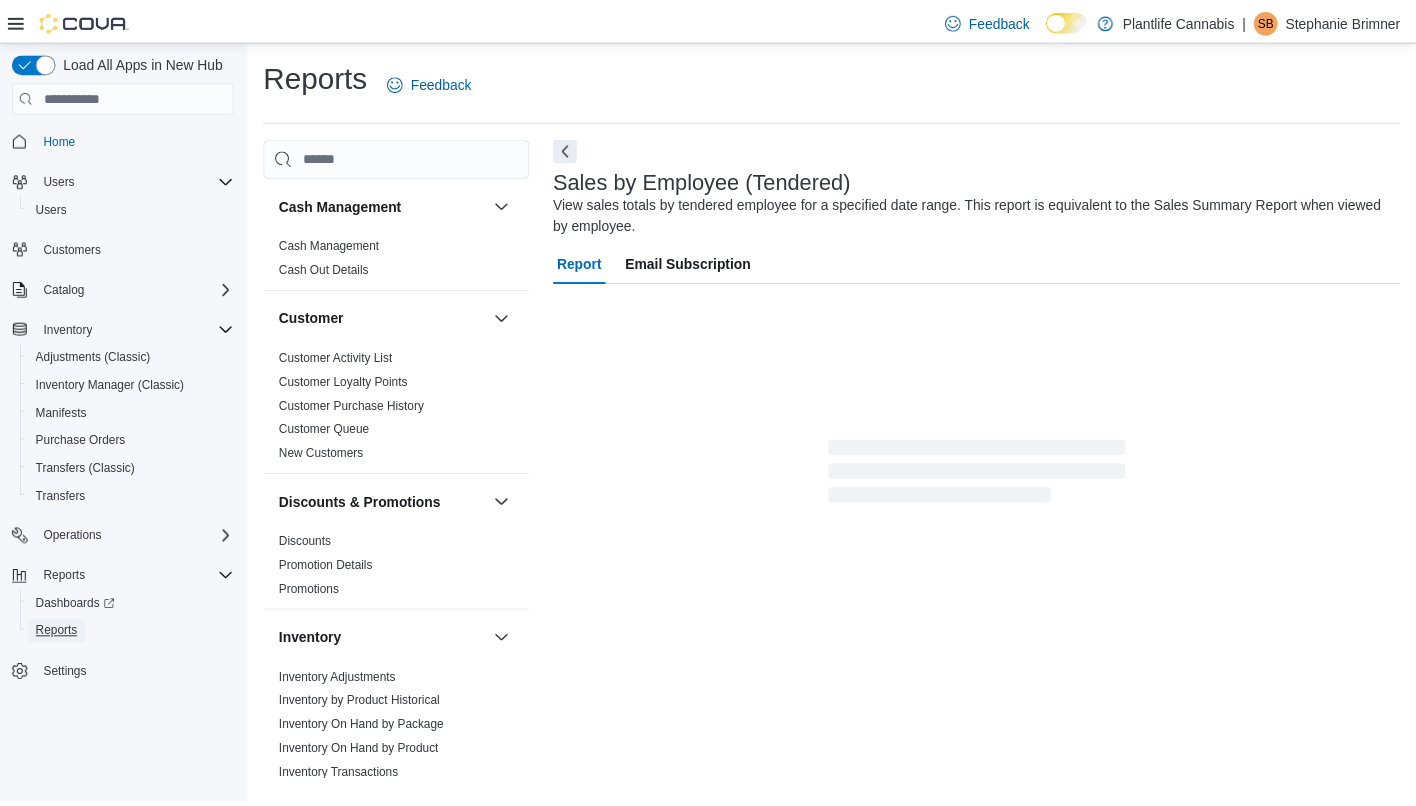 scroll, scrollTop: 354, scrollLeft: 0, axis: vertical 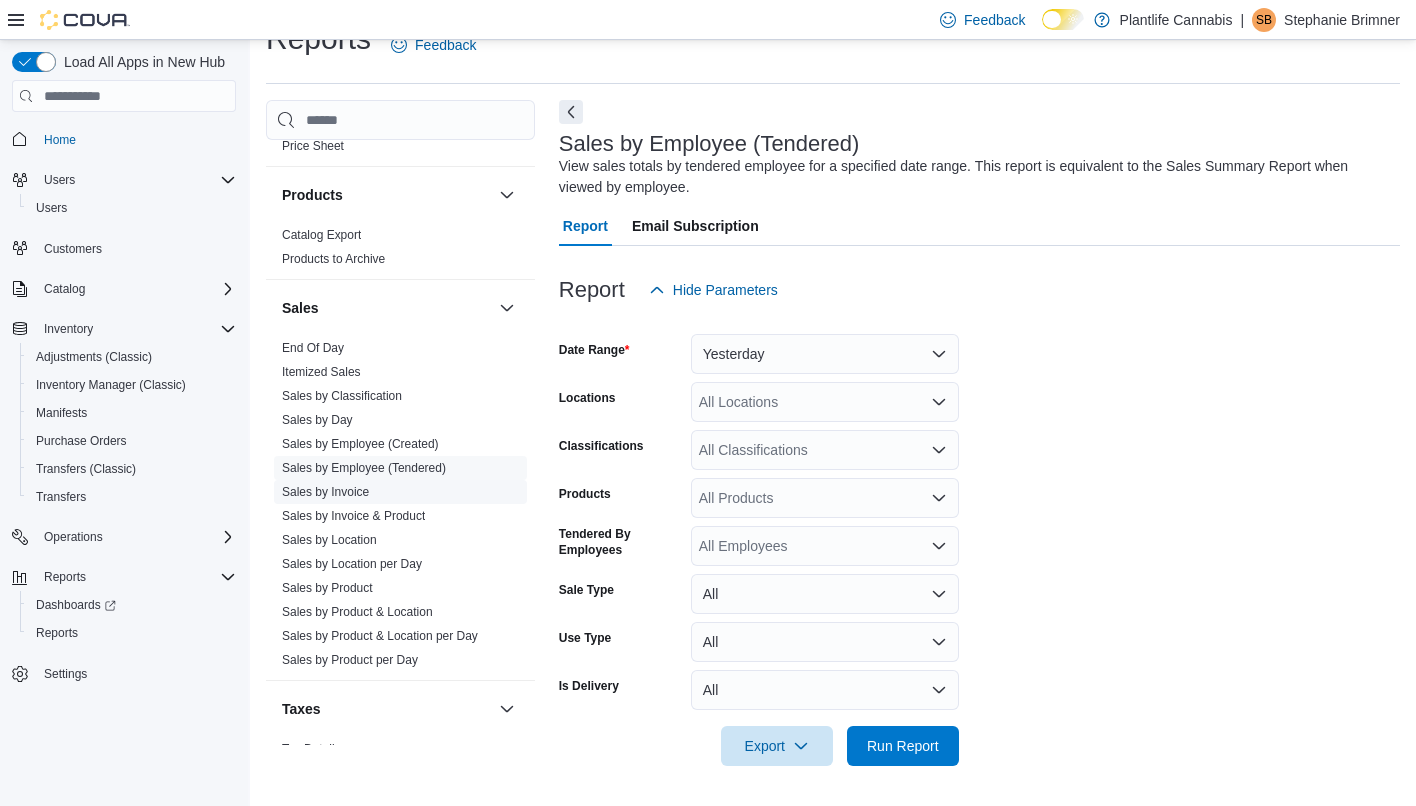 click on "Sales by Invoice" at bounding box center (325, 492) 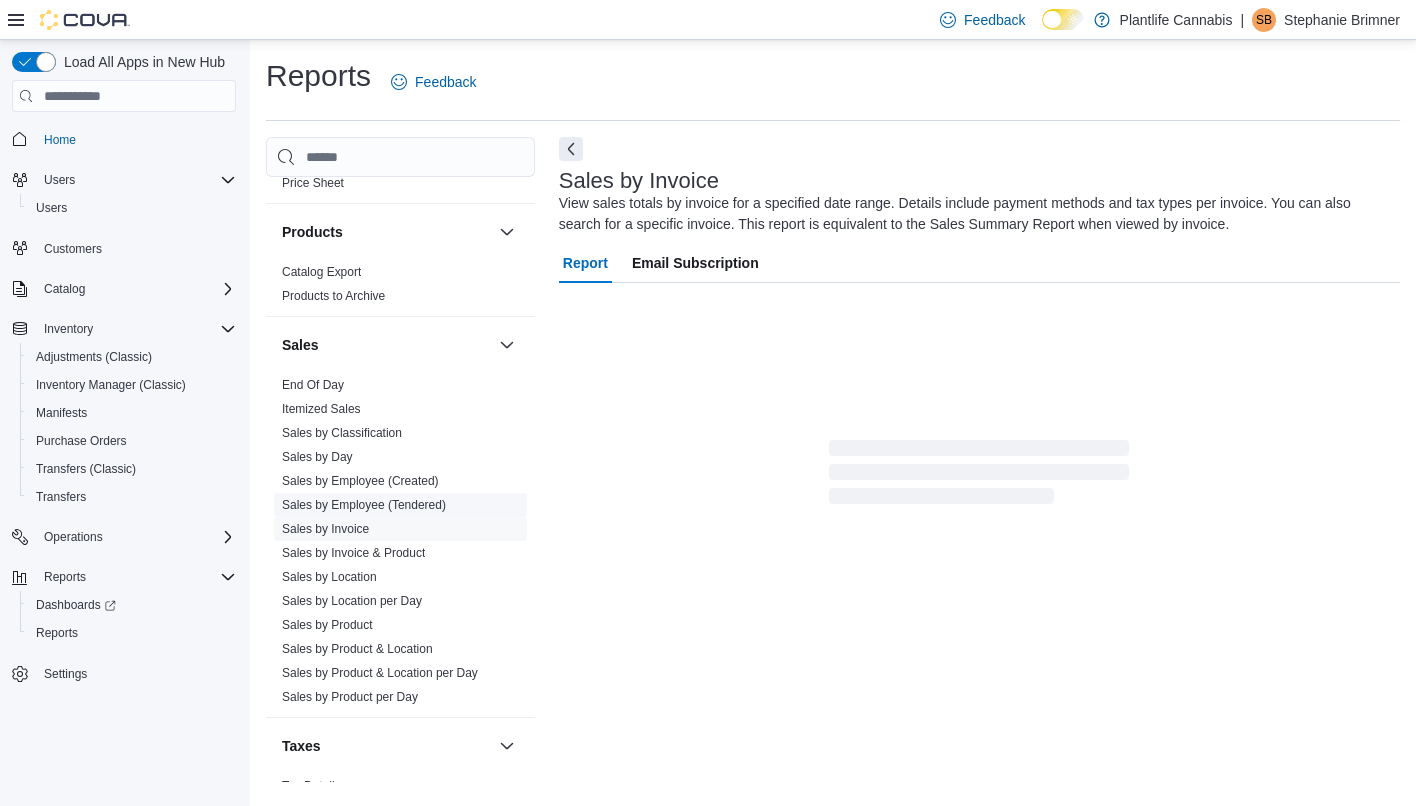 scroll, scrollTop: 0, scrollLeft: 0, axis: both 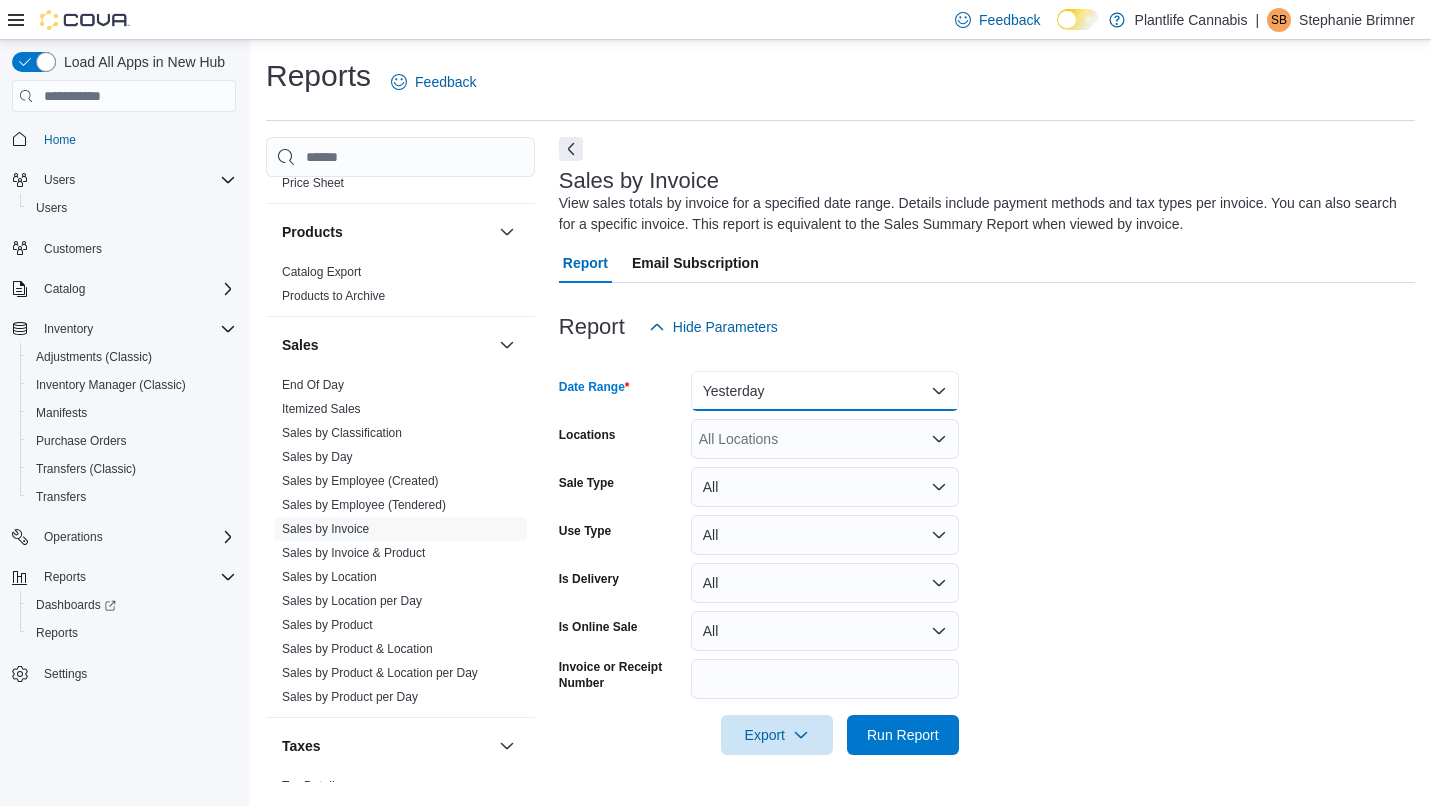 click on "Yesterday" at bounding box center (825, 391) 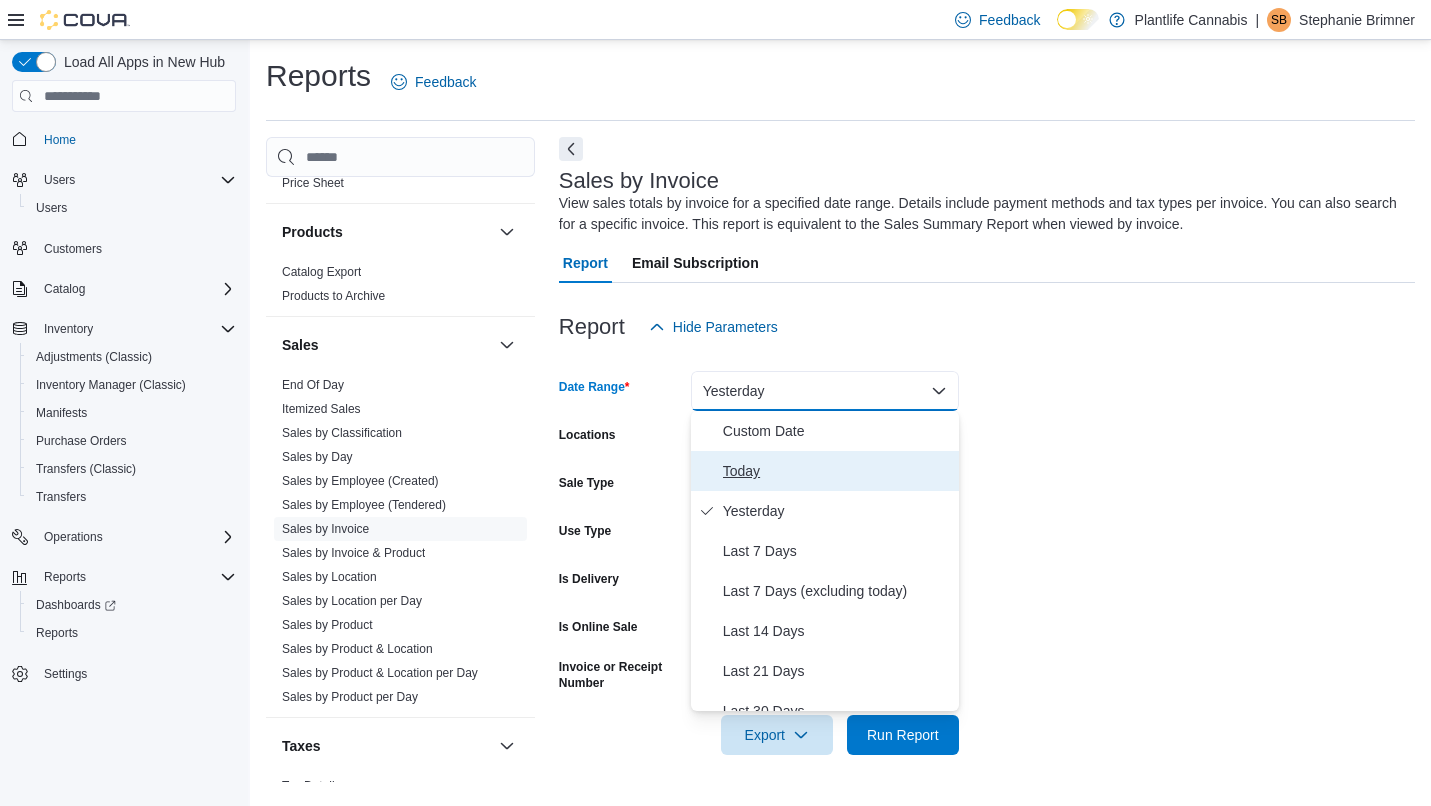 click on "Today" at bounding box center [837, 471] 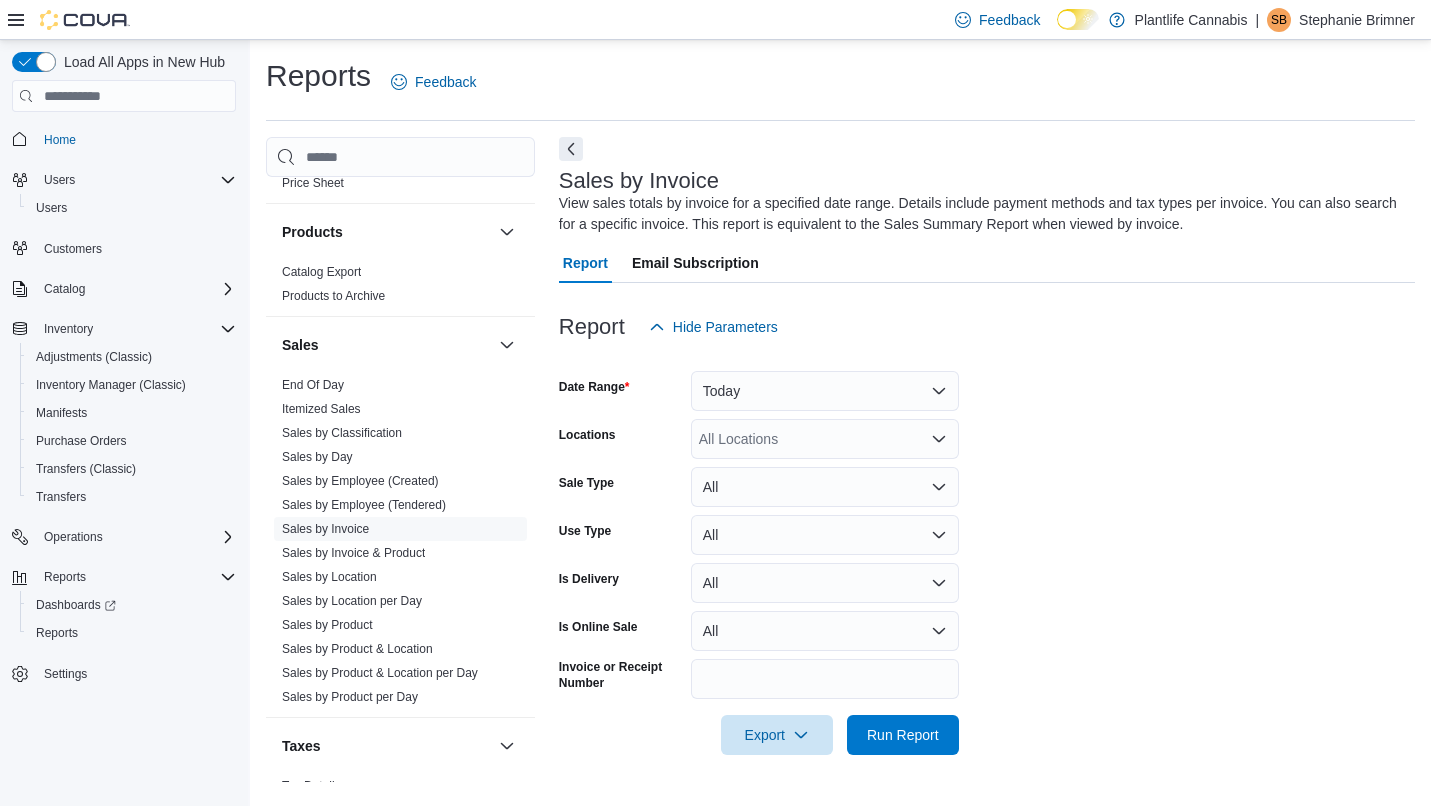 click on "All Locations" at bounding box center [825, 439] 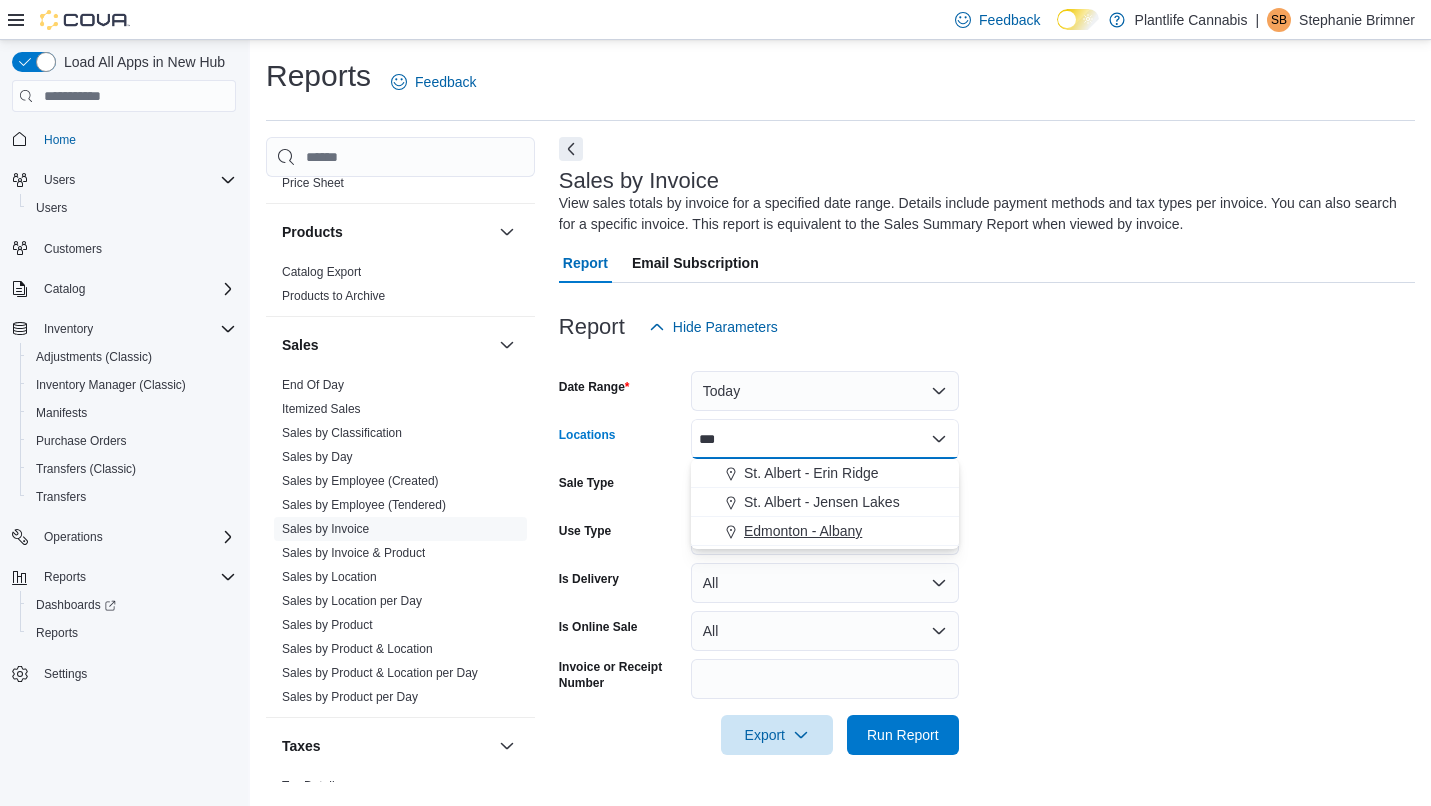 type on "***" 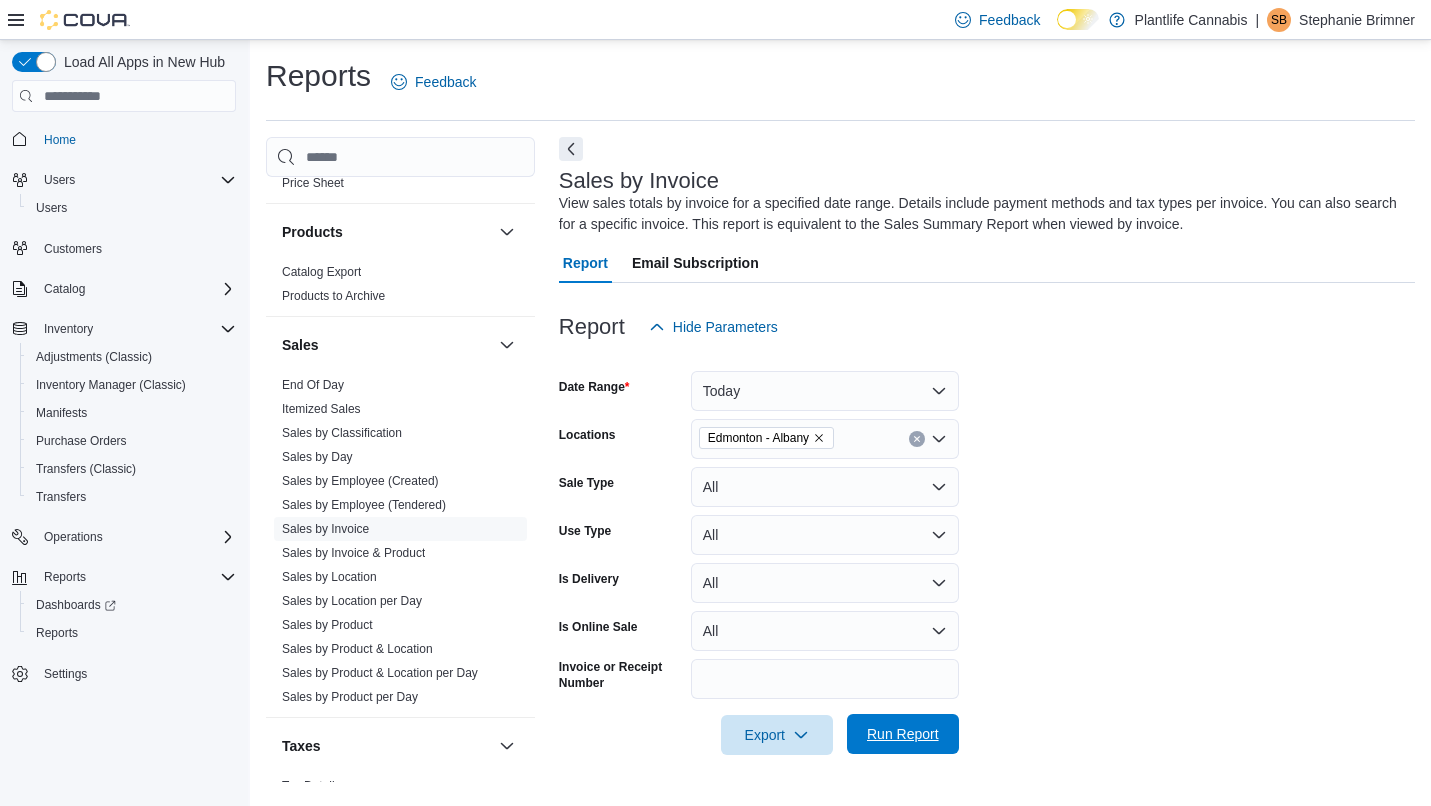 click on "Run Report" at bounding box center [903, 734] 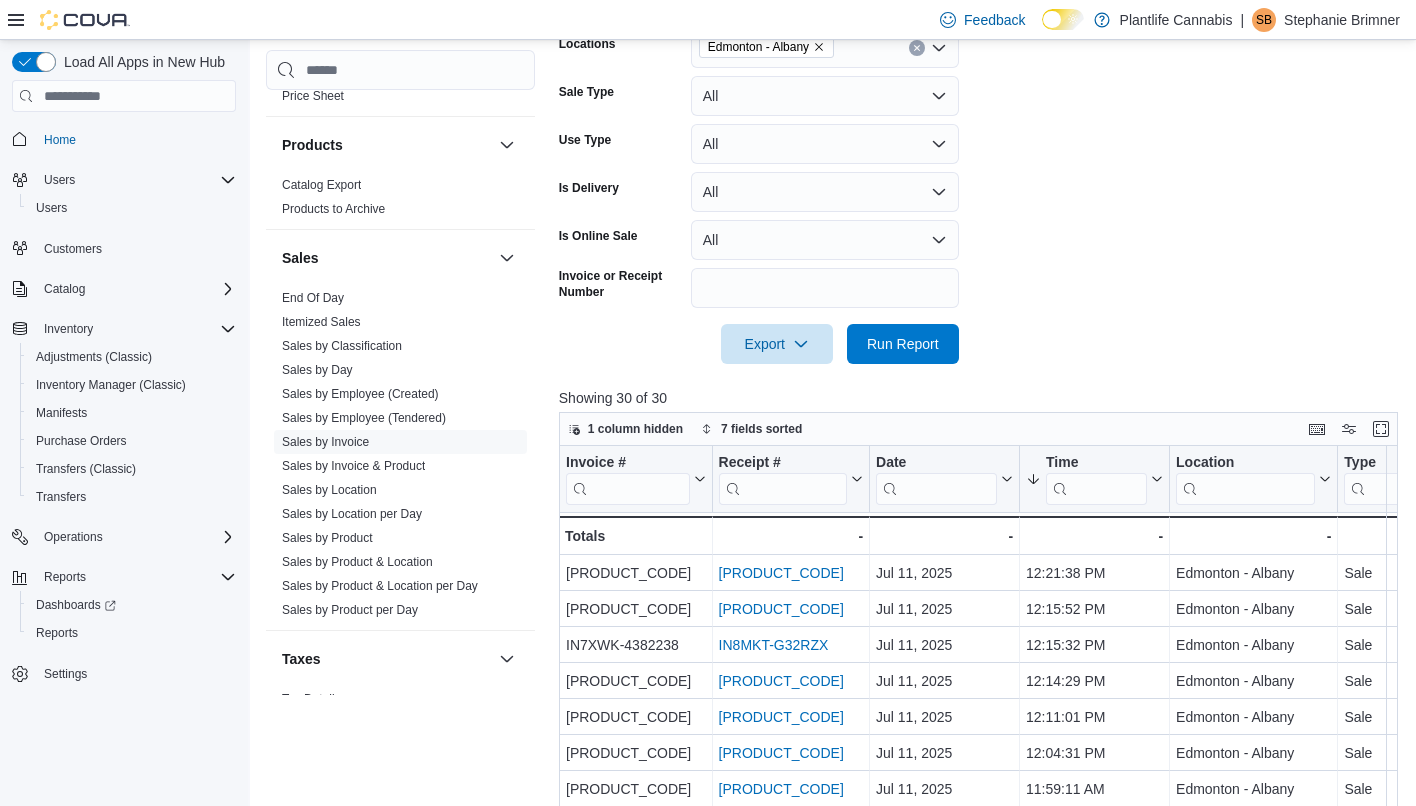 scroll, scrollTop: 0, scrollLeft: 0, axis: both 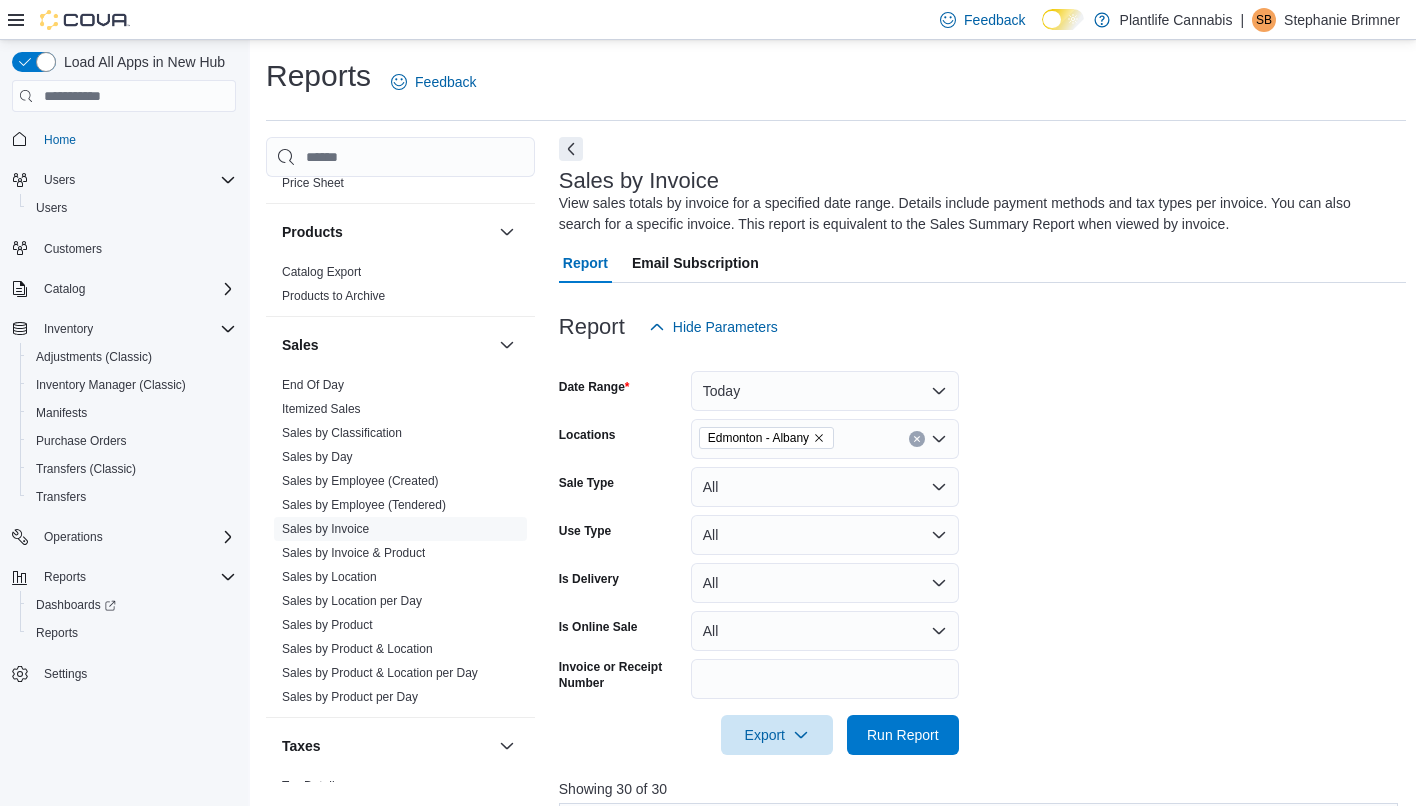 click at bounding box center (571, 149) 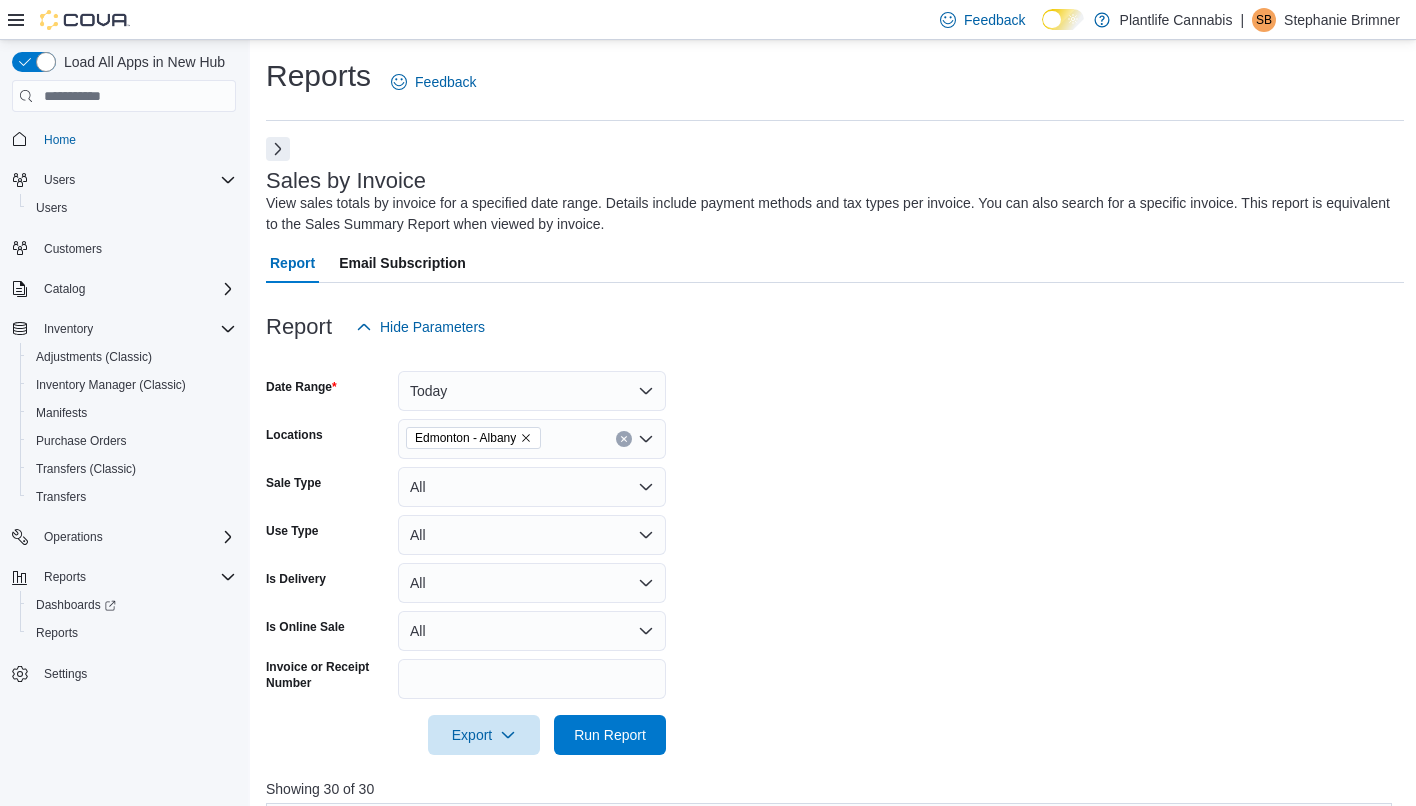 scroll, scrollTop: 658, scrollLeft: 0, axis: vertical 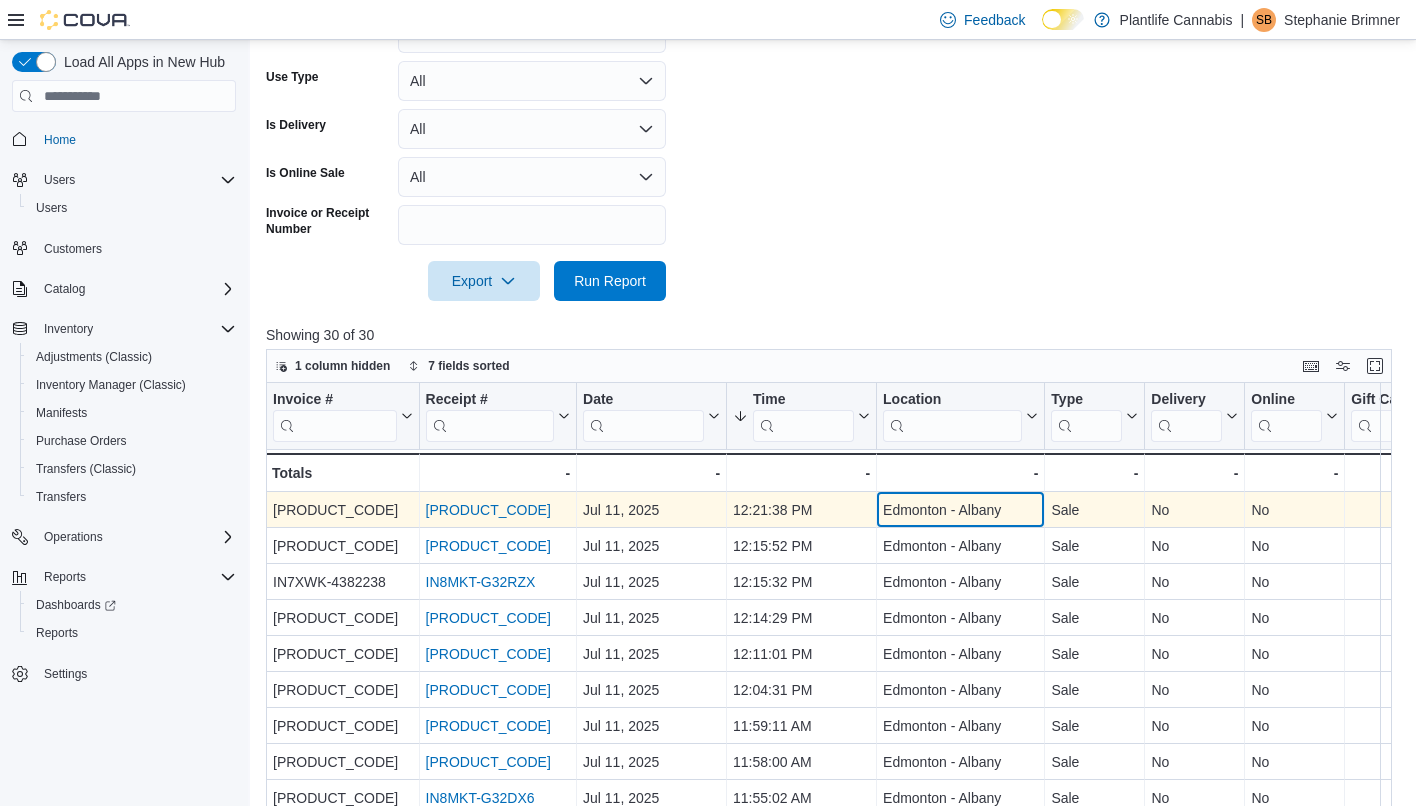 click on "Edmonton - Albany" at bounding box center [960, 510] 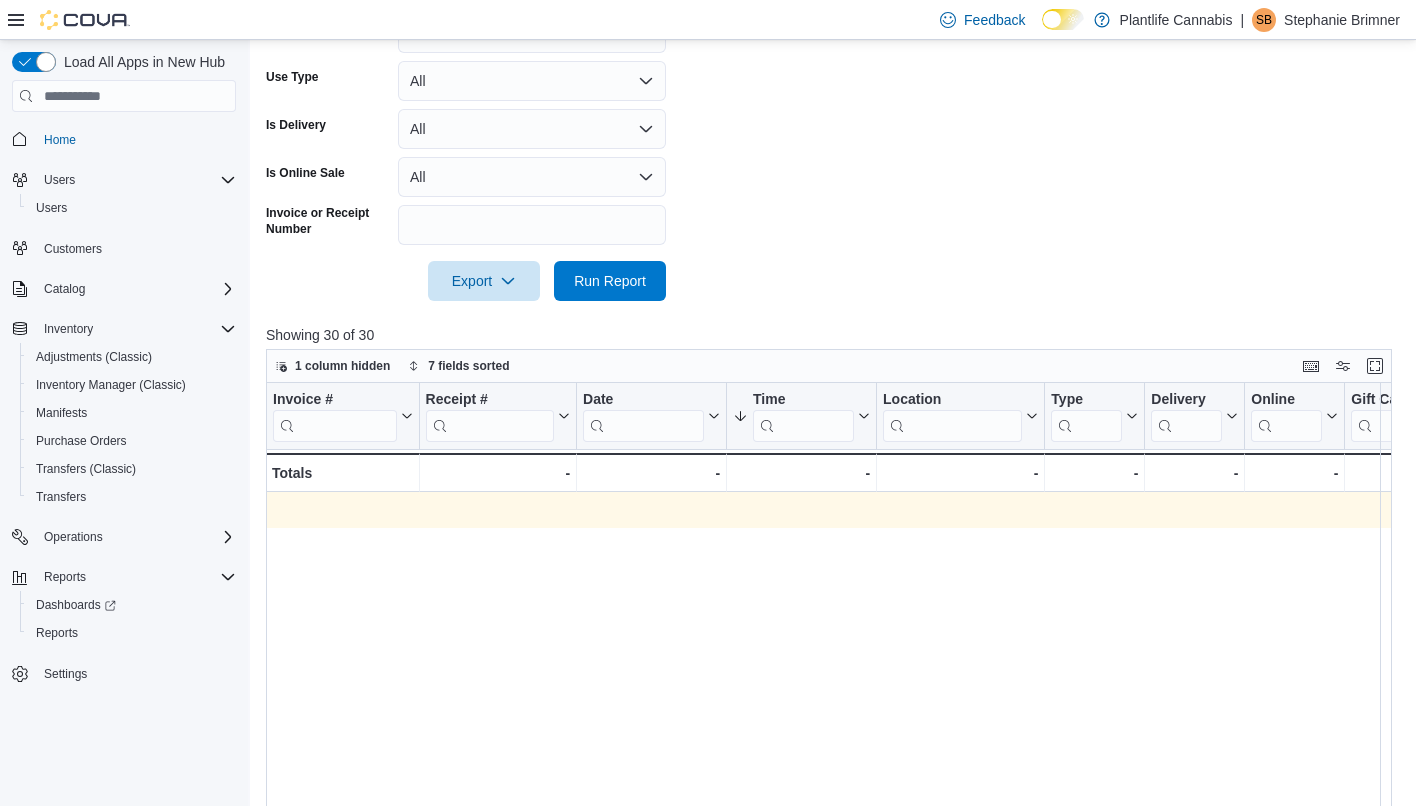 scroll, scrollTop: 0, scrollLeft: 1618, axis: horizontal 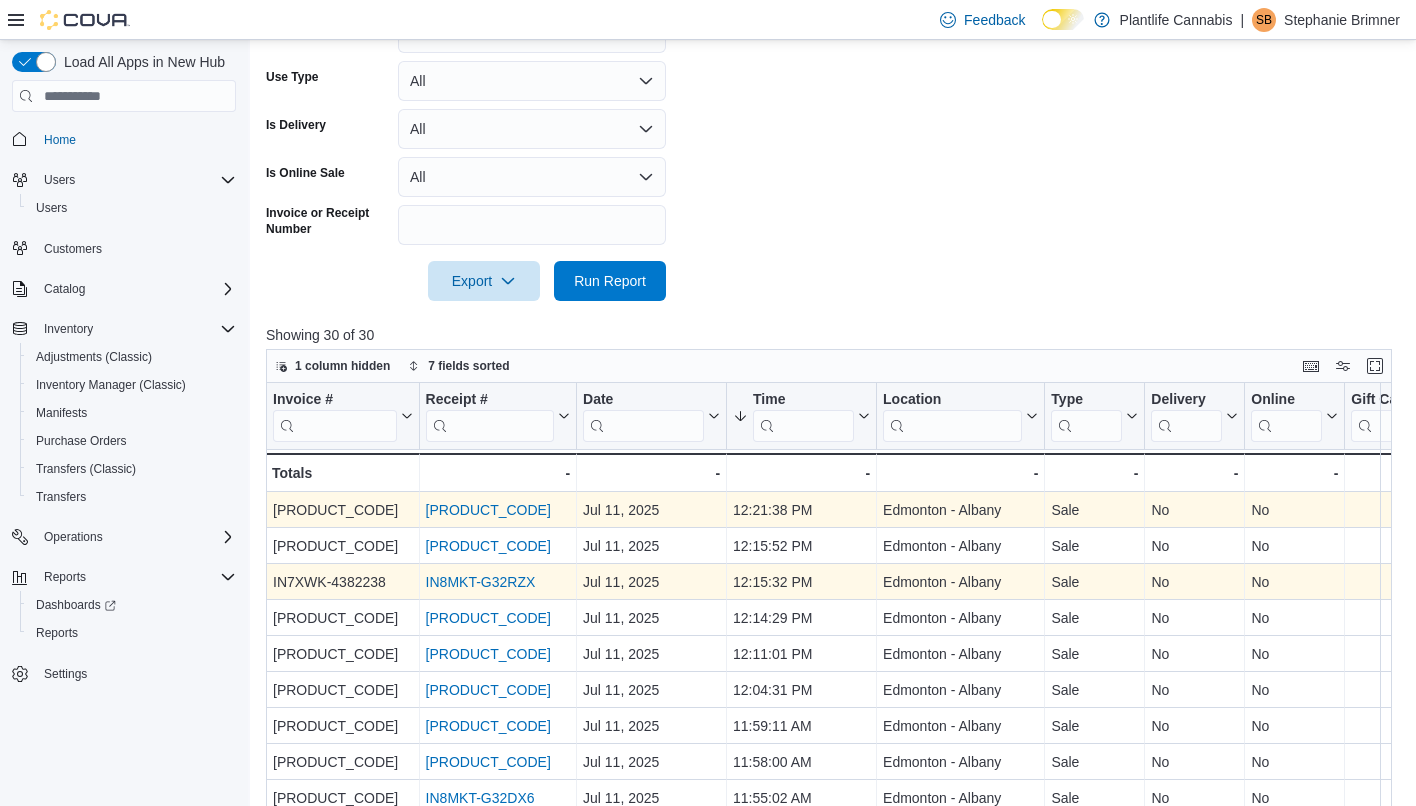 click on "IN8MKT-G32RZX" at bounding box center [481, 582] 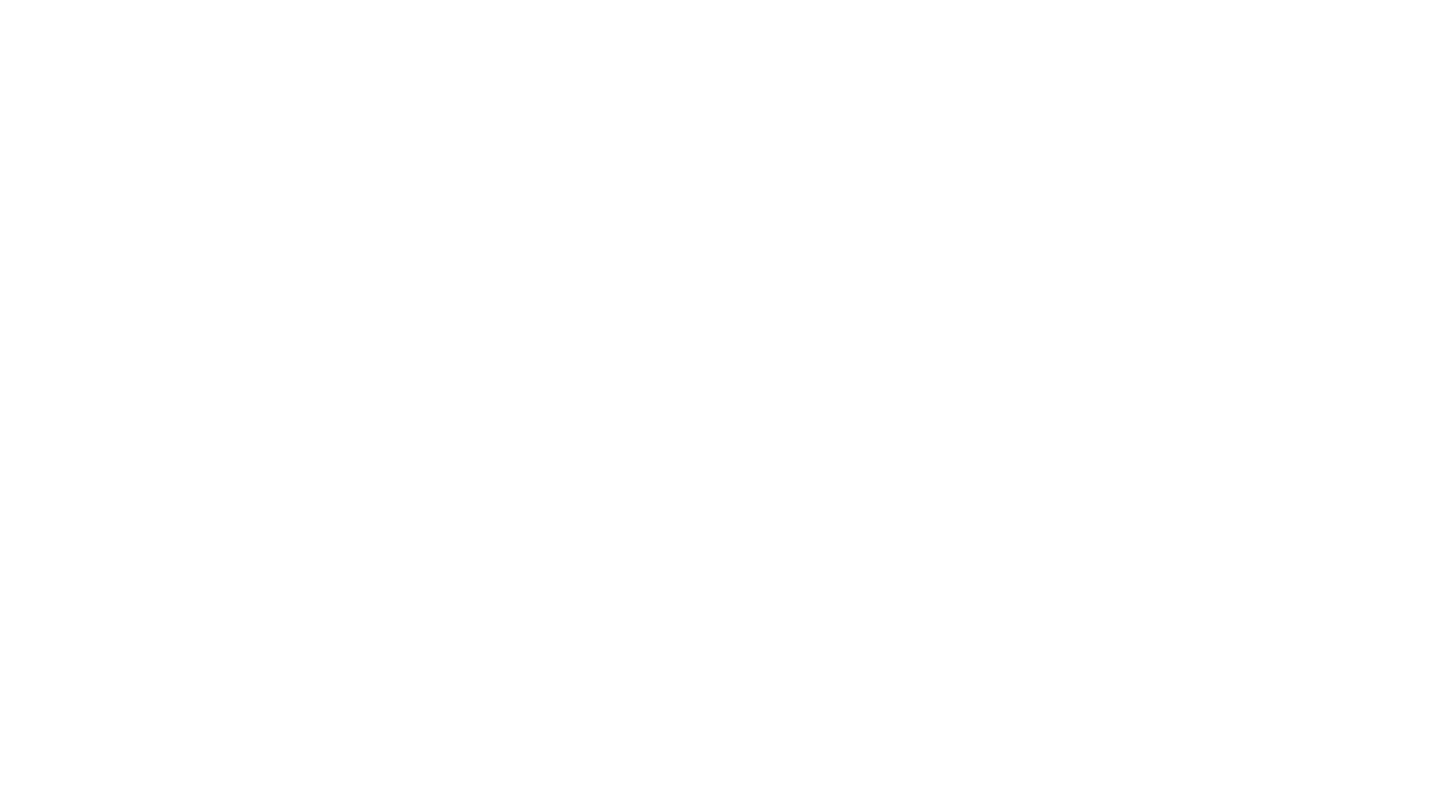 scroll, scrollTop: 0, scrollLeft: 0, axis: both 